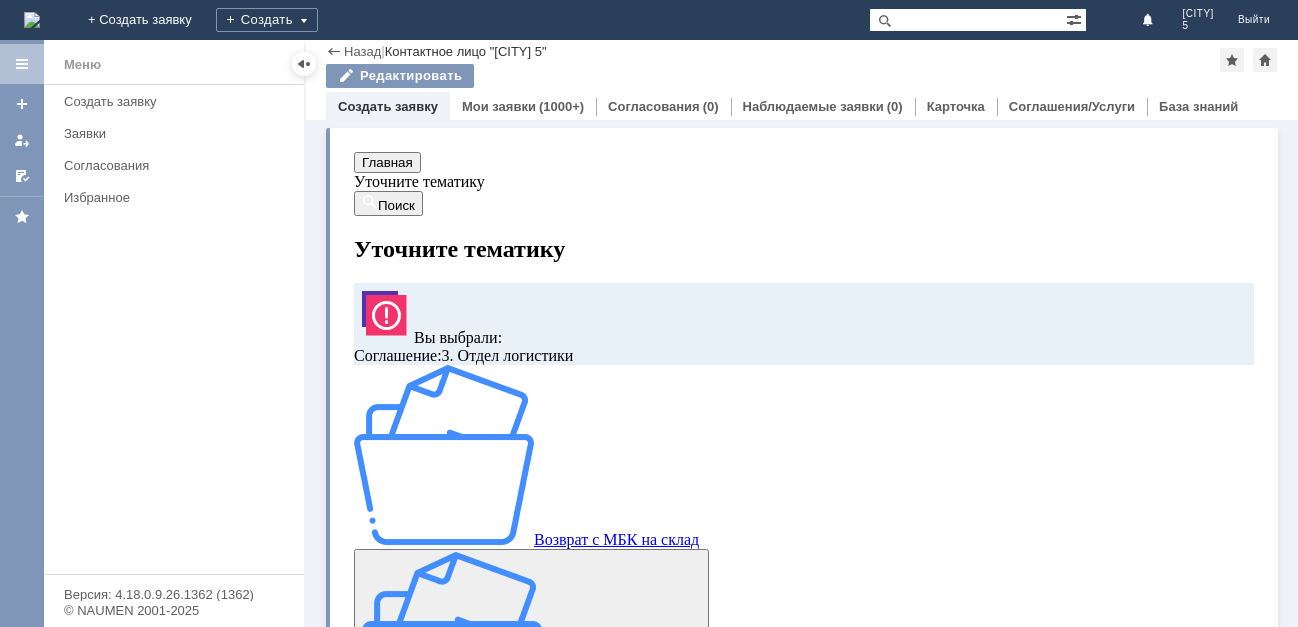 scroll, scrollTop: 0, scrollLeft: 0, axis: both 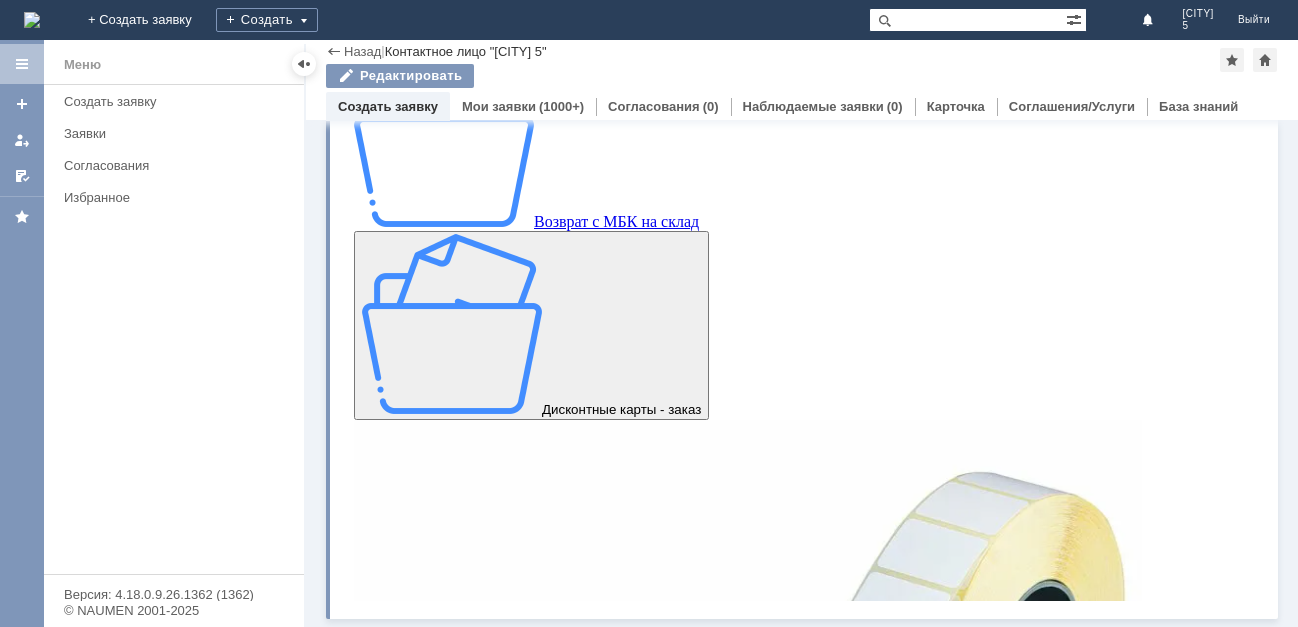 click at bounding box center (452, 2732) 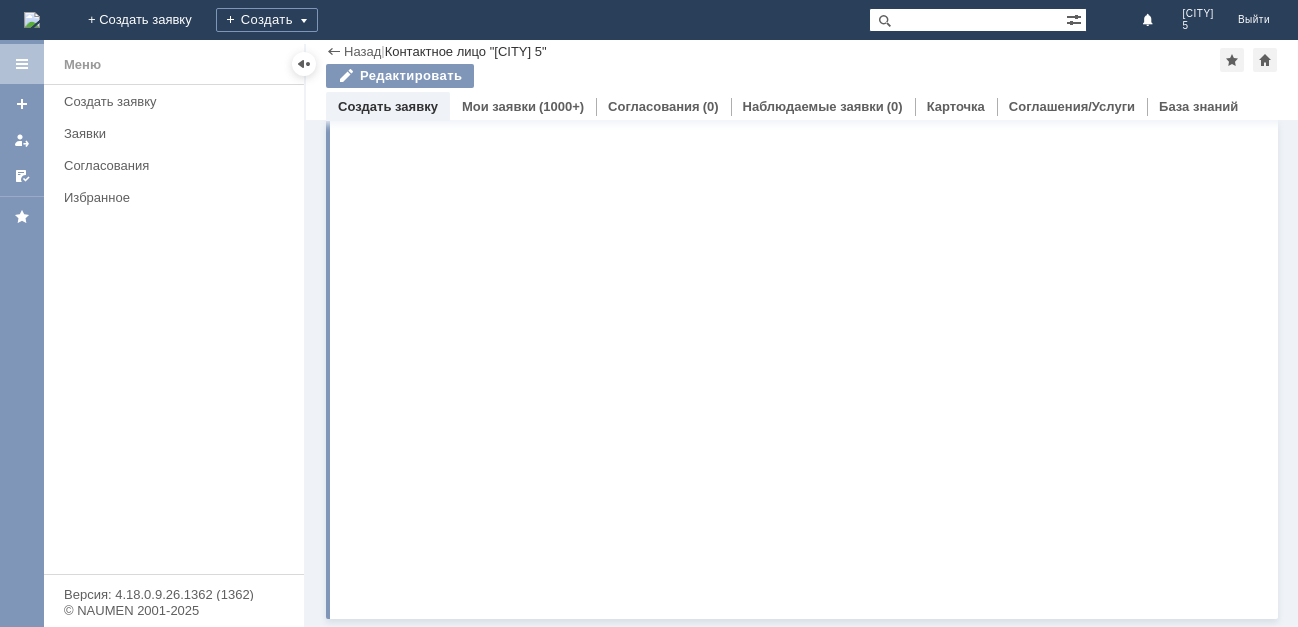 scroll, scrollTop: 0, scrollLeft: 0, axis: both 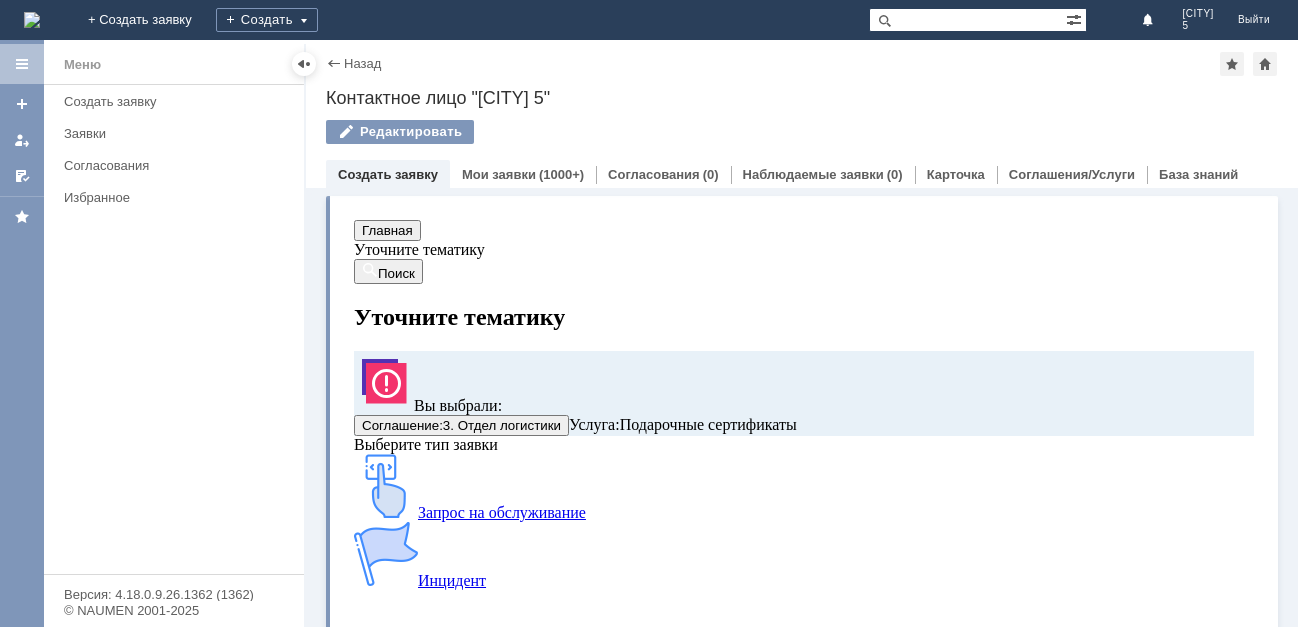 click at bounding box center (386, 486) 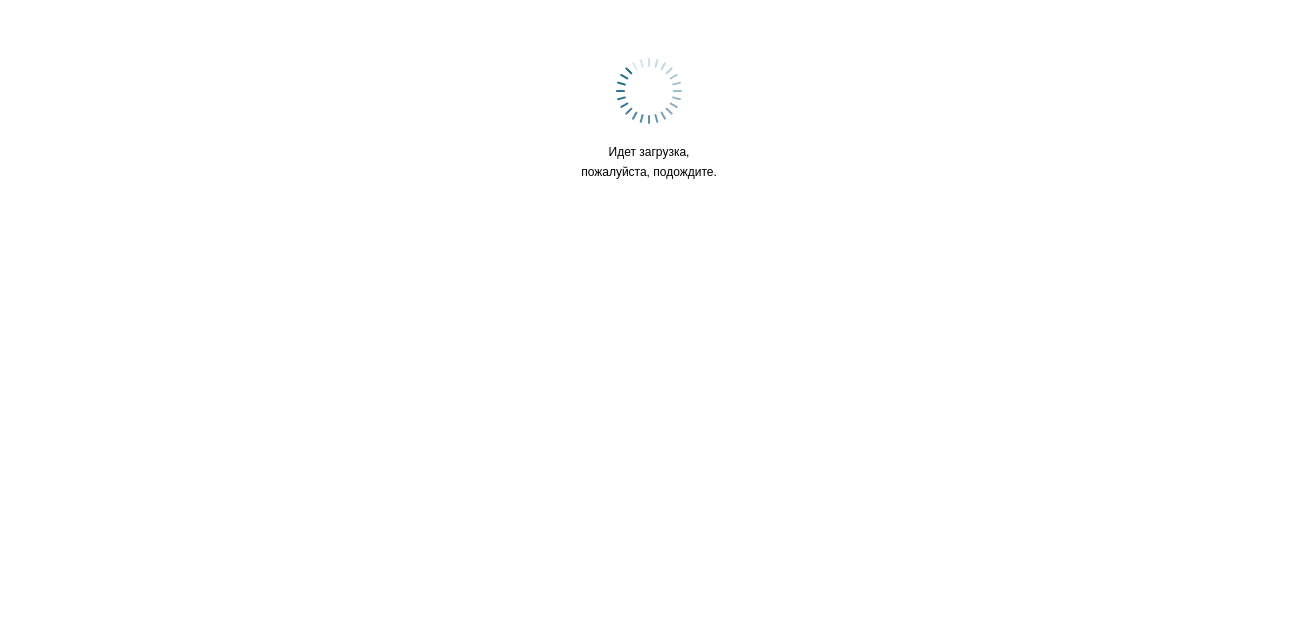 scroll, scrollTop: 0, scrollLeft: 0, axis: both 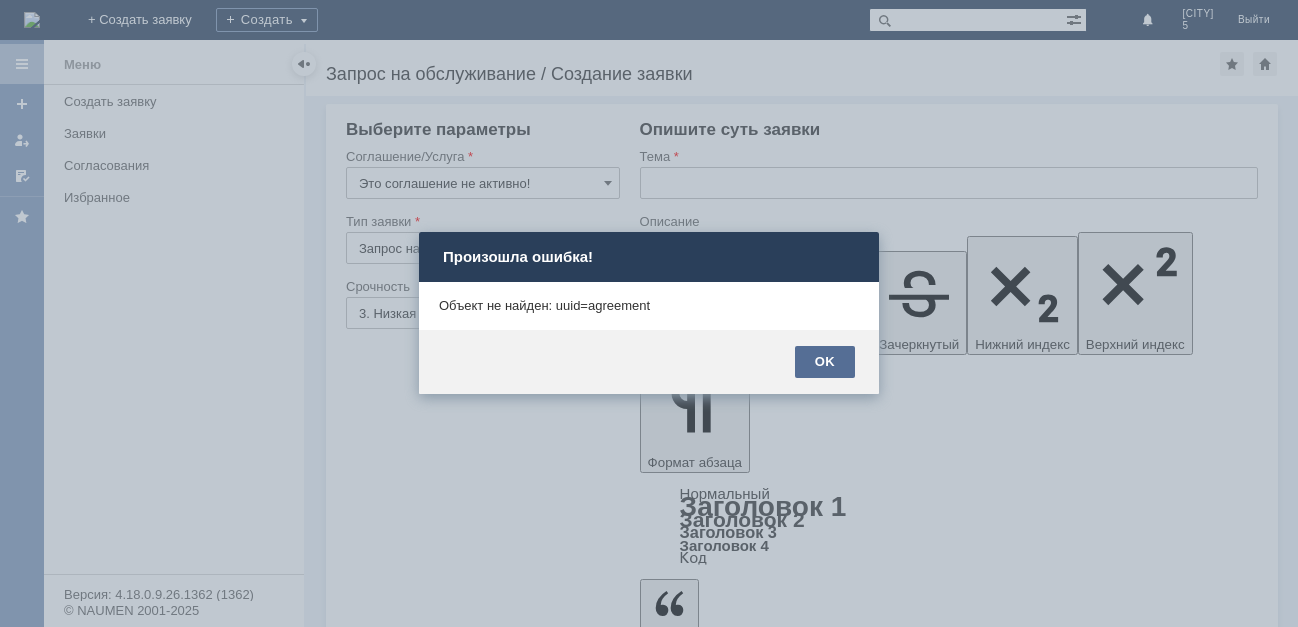 click on "OK" at bounding box center (825, 362) 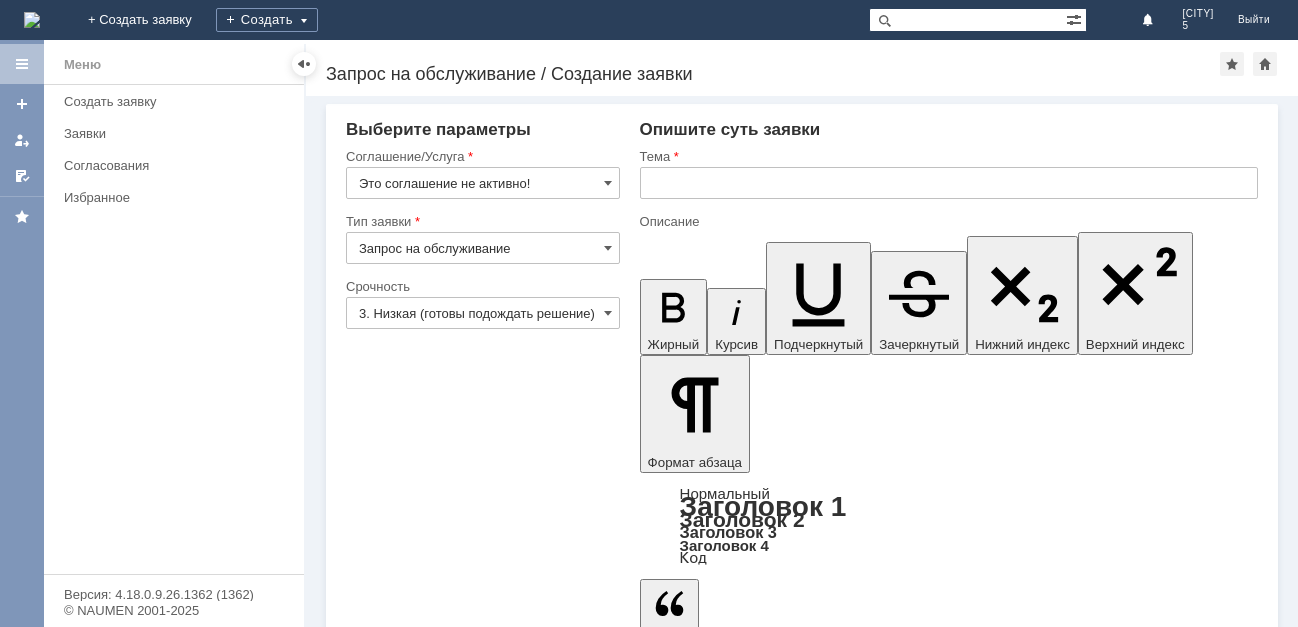 click at bounding box center (32, 20) 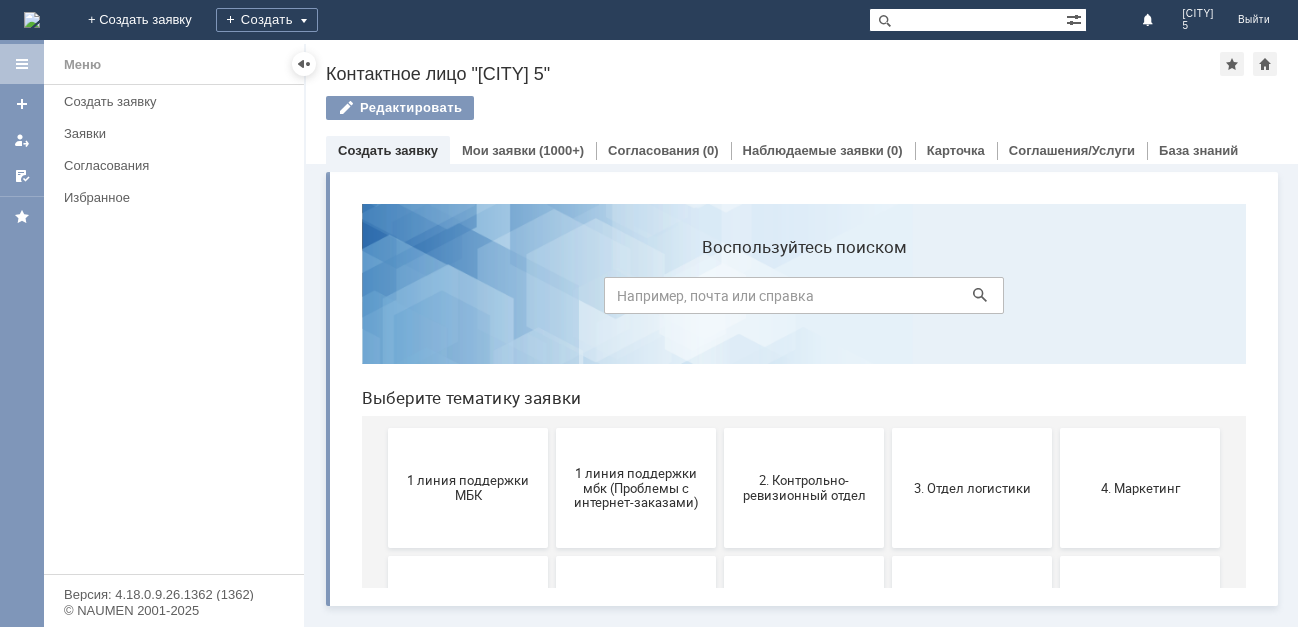 scroll, scrollTop: 0, scrollLeft: 0, axis: both 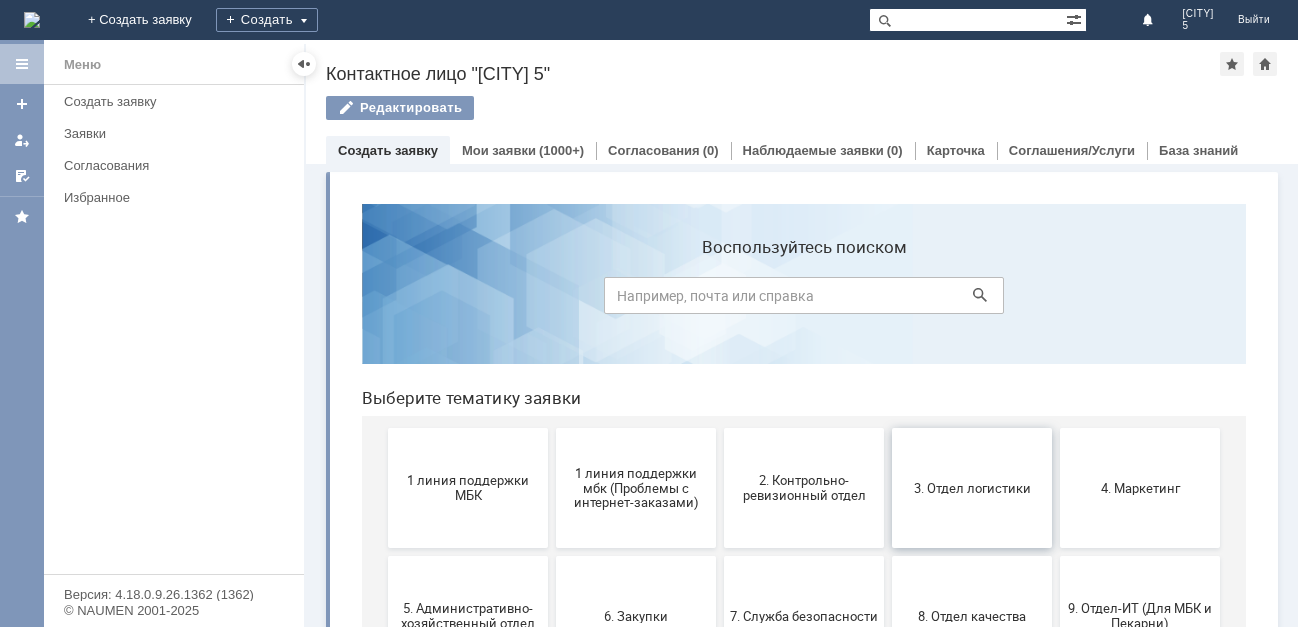 click on "3. Отдел логистики" at bounding box center (972, 487) 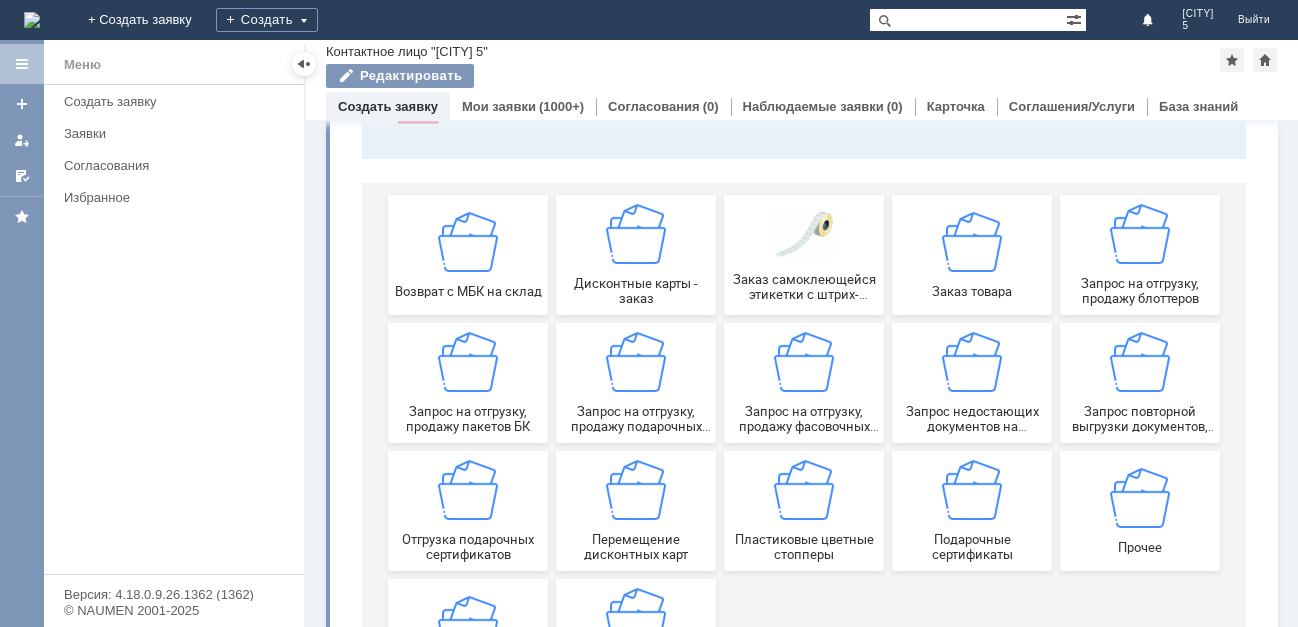 scroll, scrollTop: 200, scrollLeft: 0, axis: vertical 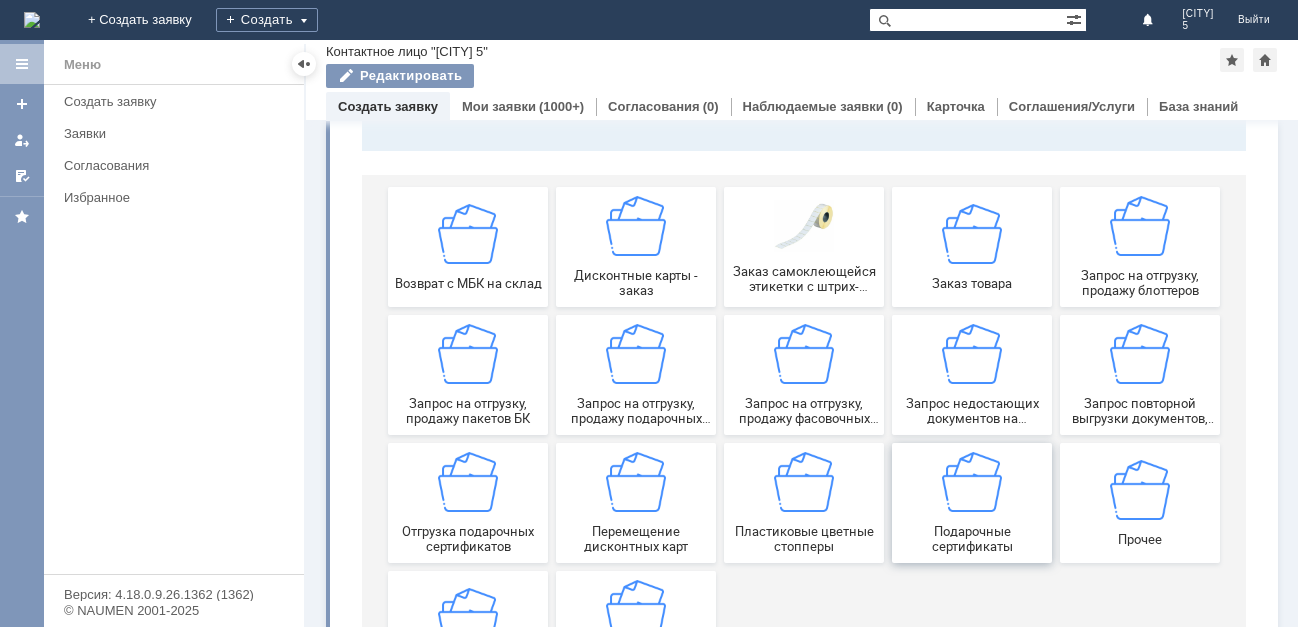 click at bounding box center (972, 482) 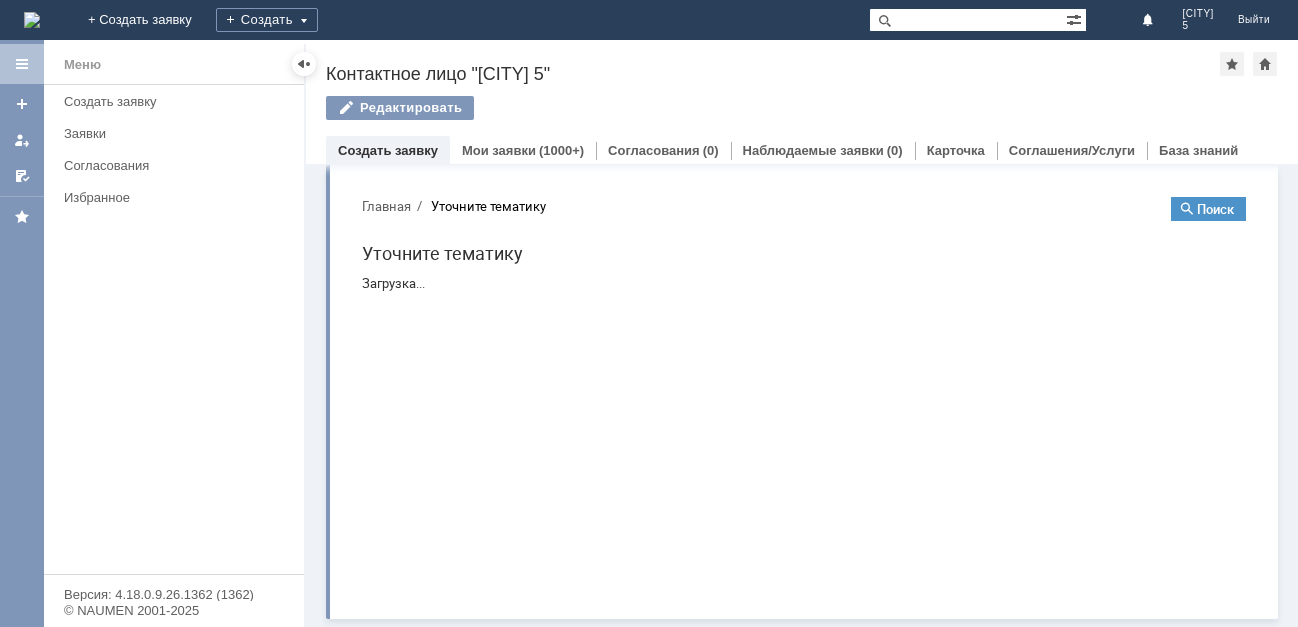 scroll, scrollTop: 0, scrollLeft: 0, axis: both 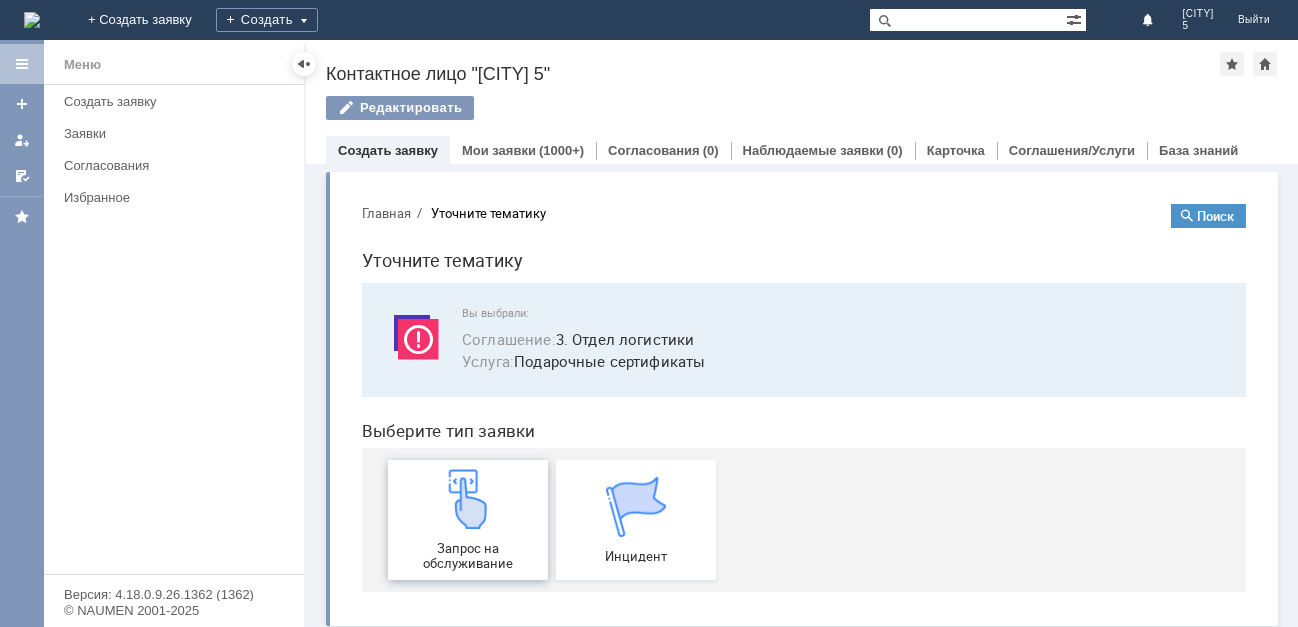 click at bounding box center (468, 499) 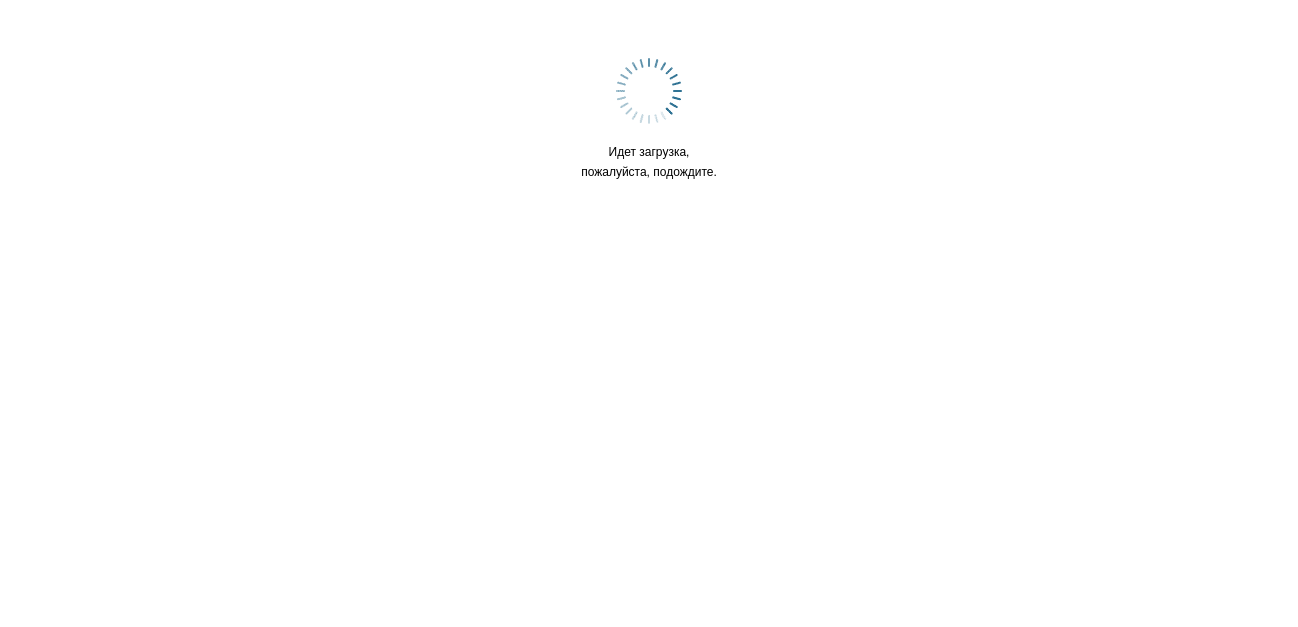 scroll, scrollTop: 0, scrollLeft: 0, axis: both 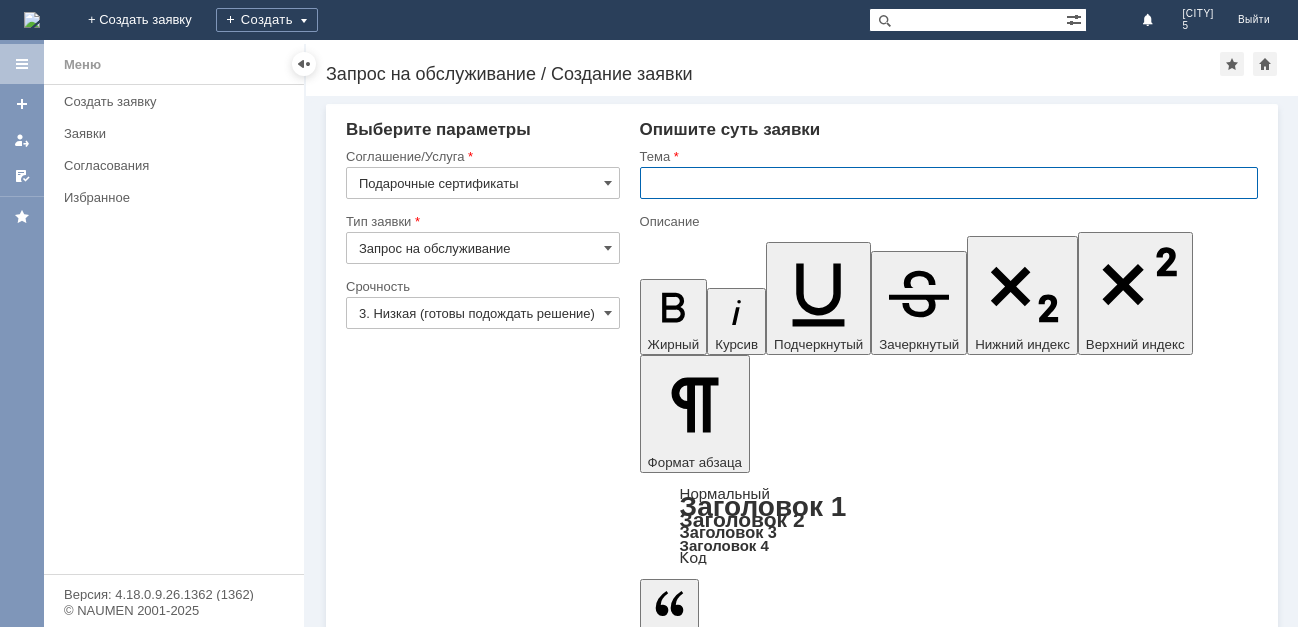 click at bounding box center (949, 183) 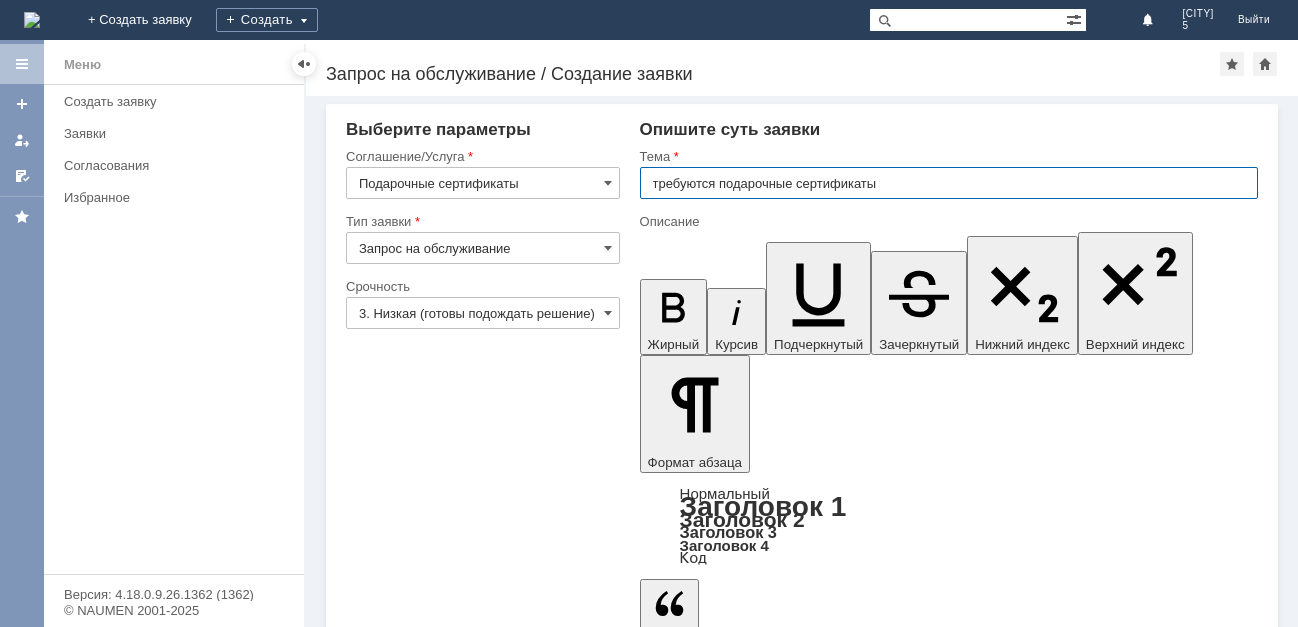 type on "требуются подарочные сертификаты" 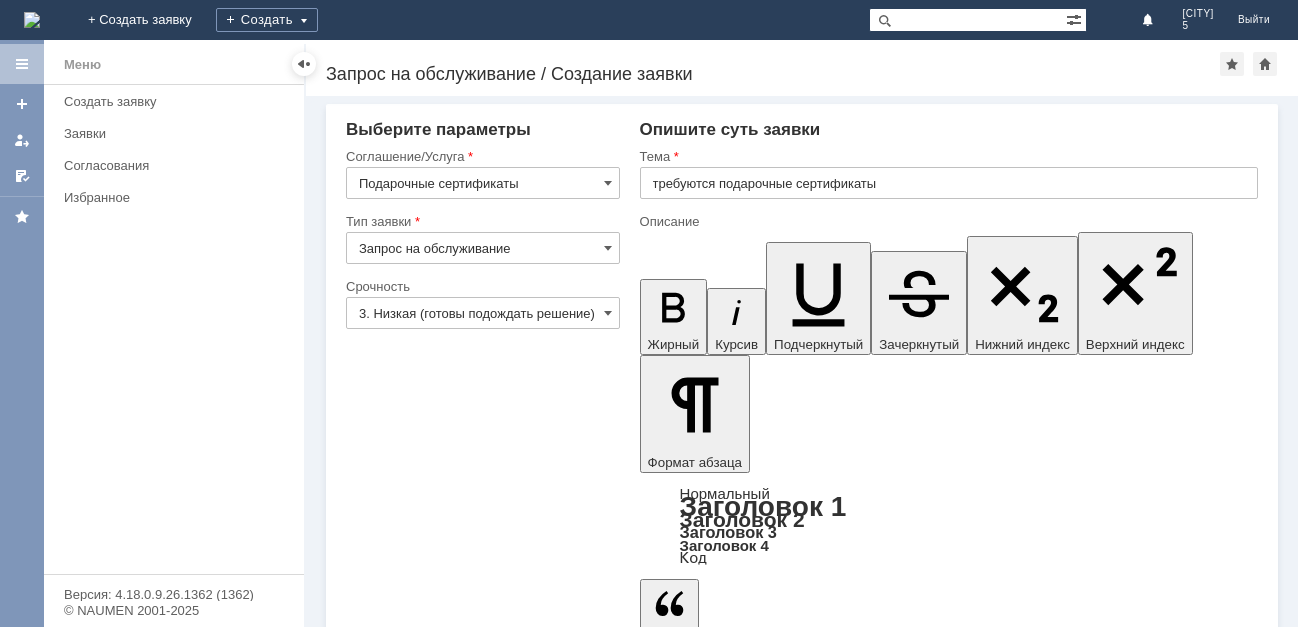 type 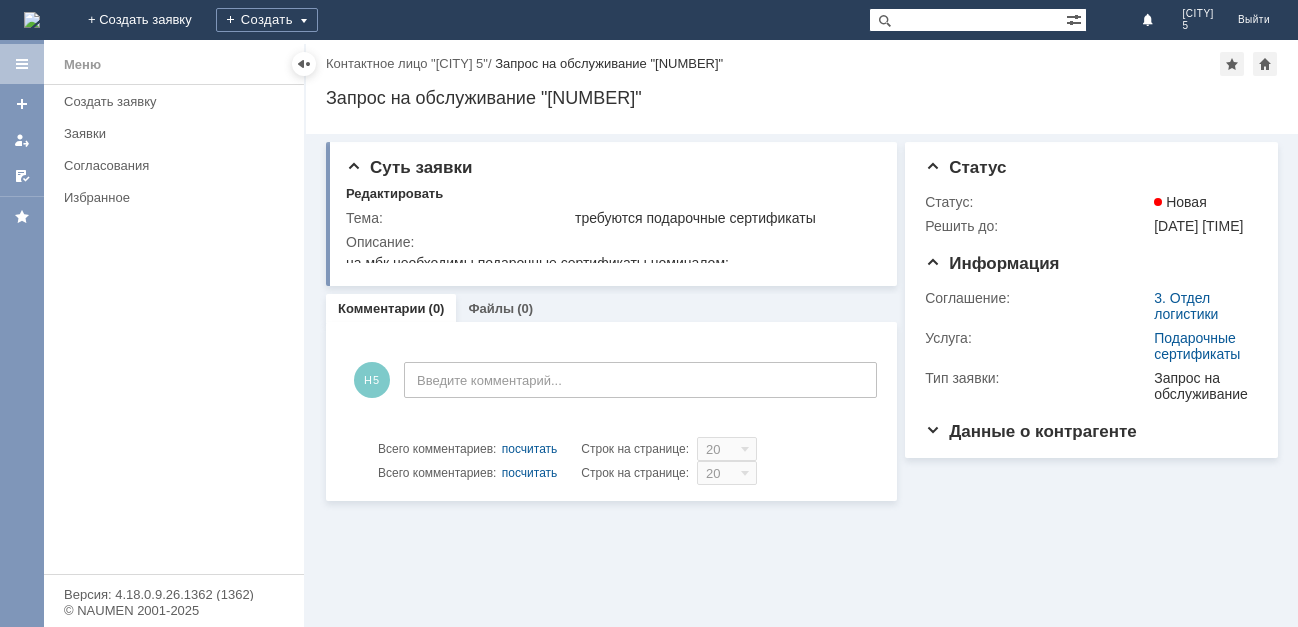 scroll, scrollTop: 0, scrollLeft: 0, axis: both 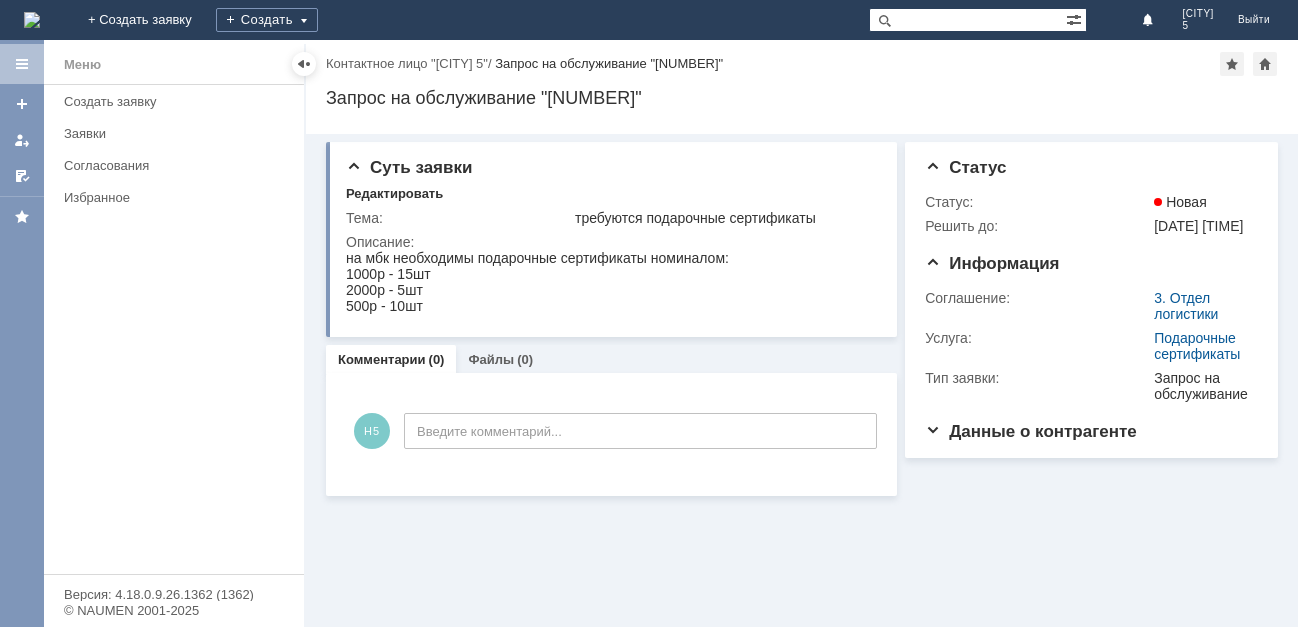 click at bounding box center (32, 20) 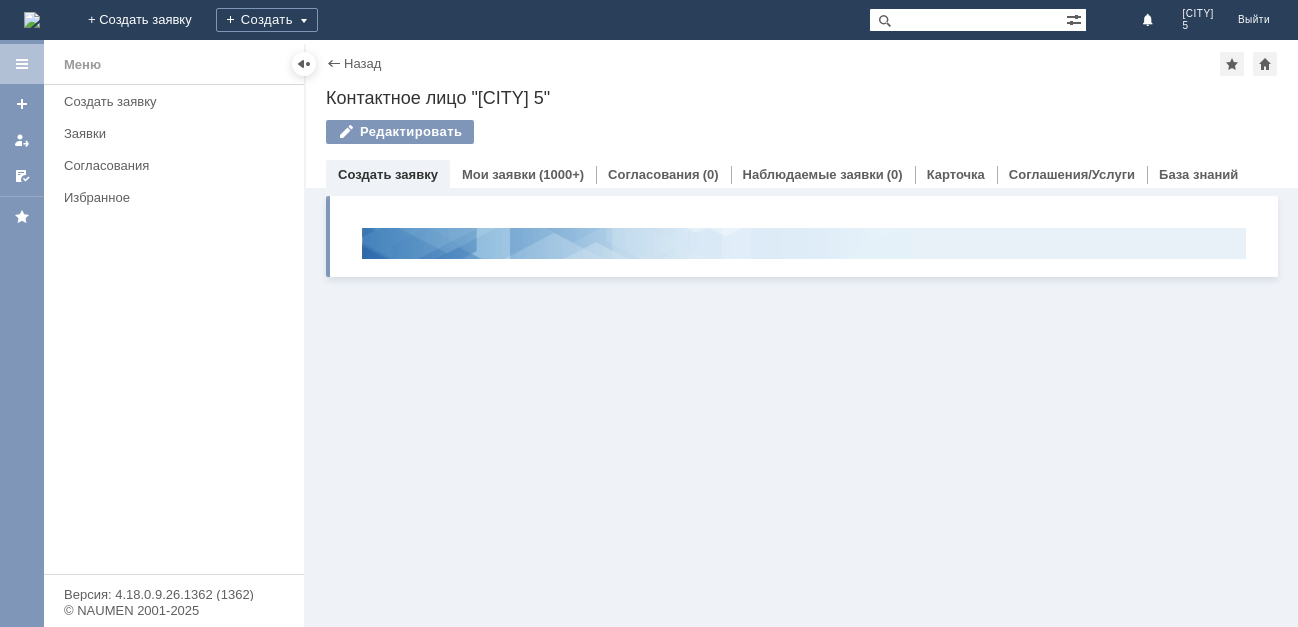 scroll, scrollTop: 0, scrollLeft: 0, axis: both 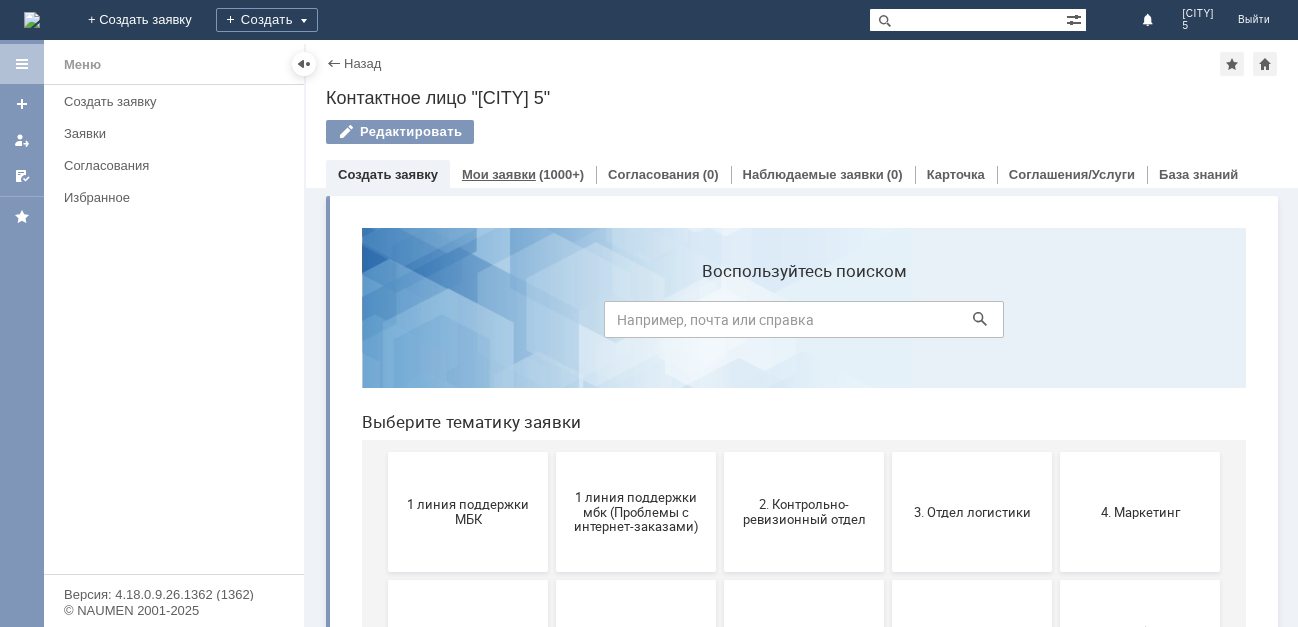 click on "Мои заявки" at bounding box center (499, 174) 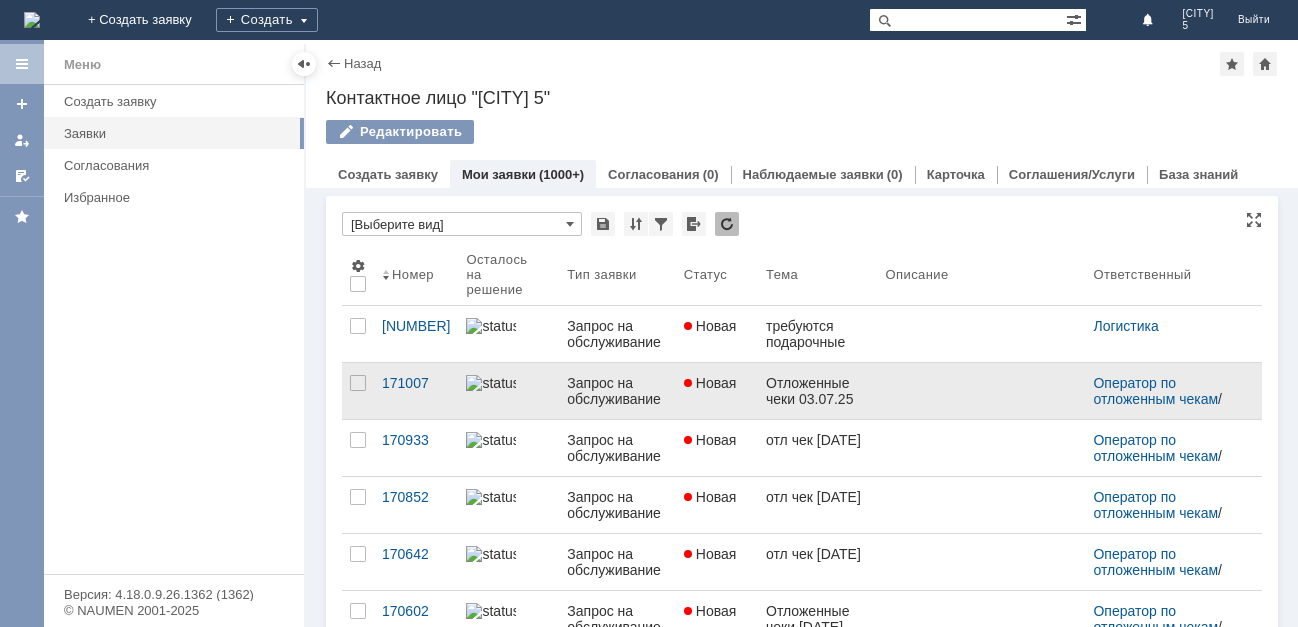 scroll, scrollTop: 0, scrollLeft: 0, axis: both 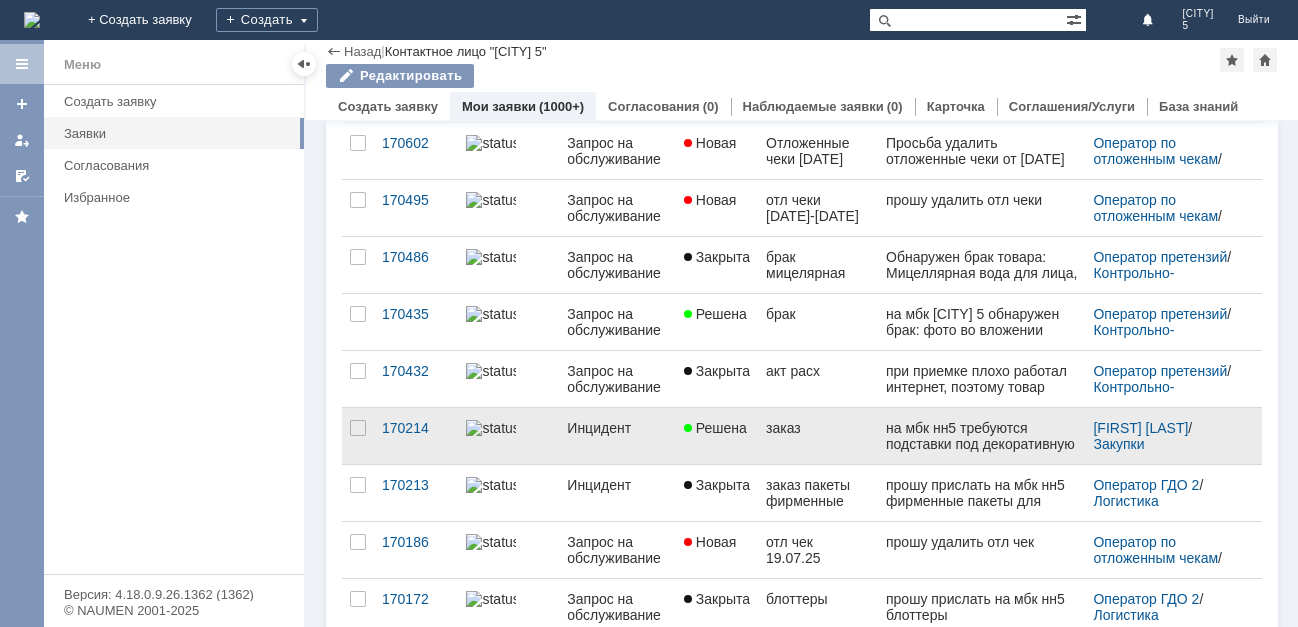 click on "Решена" at bounding box center (717, 436) 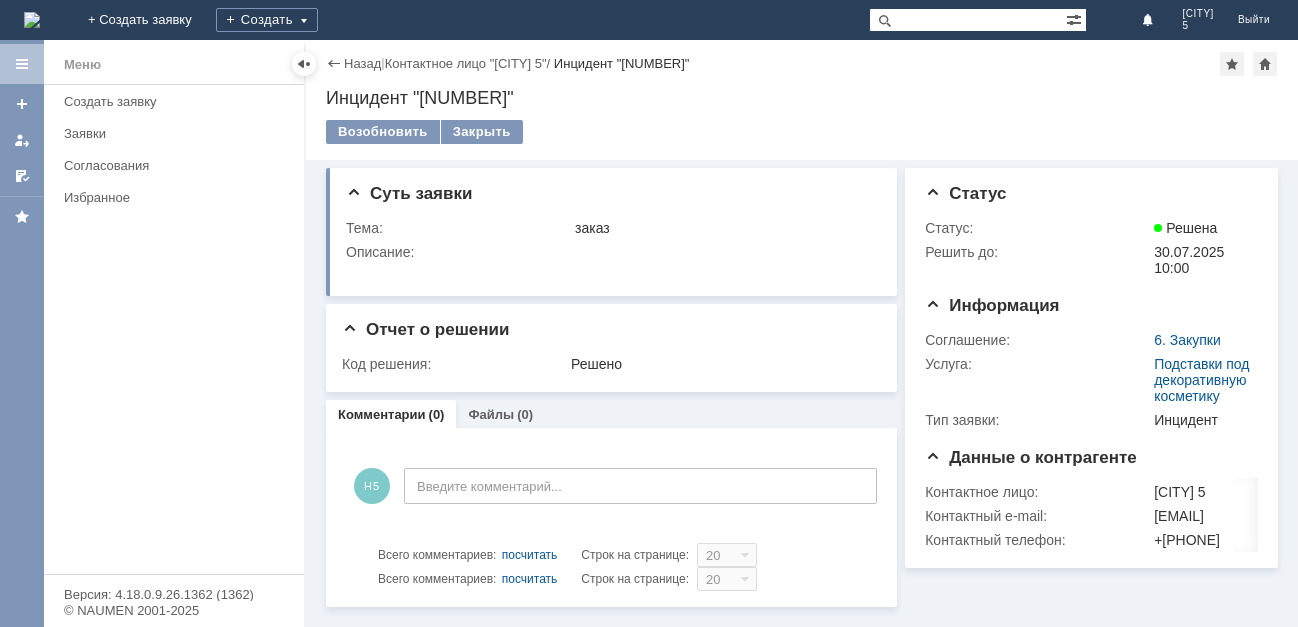 scroll, scrollTop: 0, scrollLeft: 0, axis: both 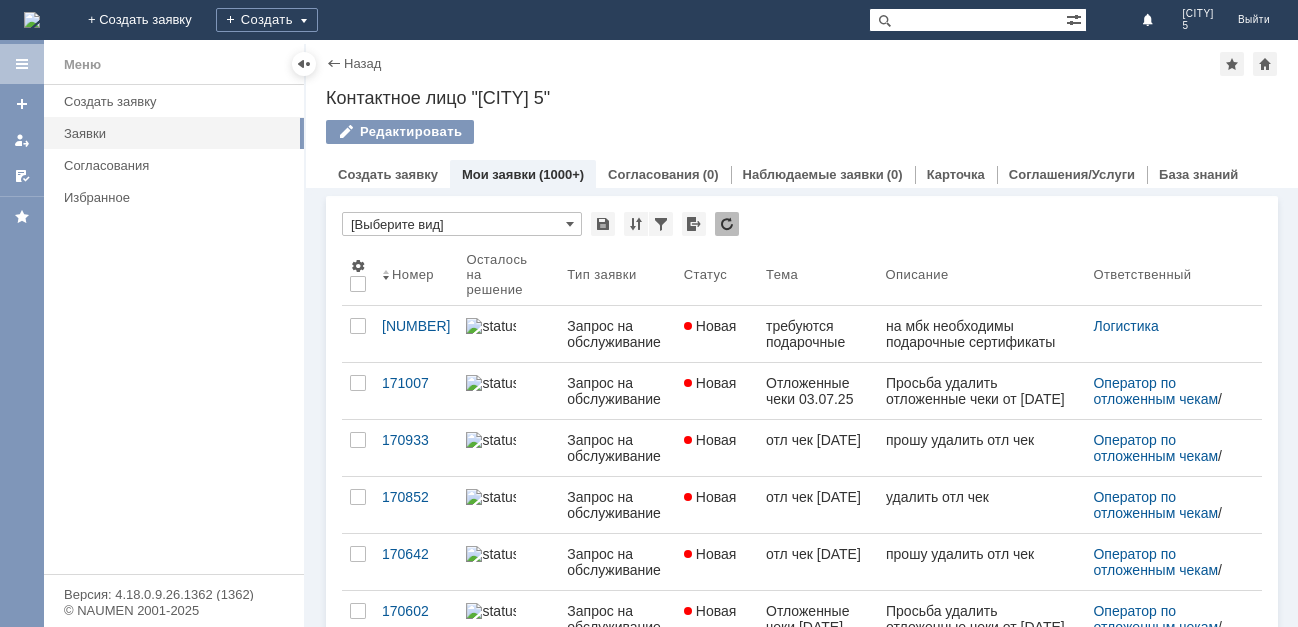 click at bounding box center (32, 20) 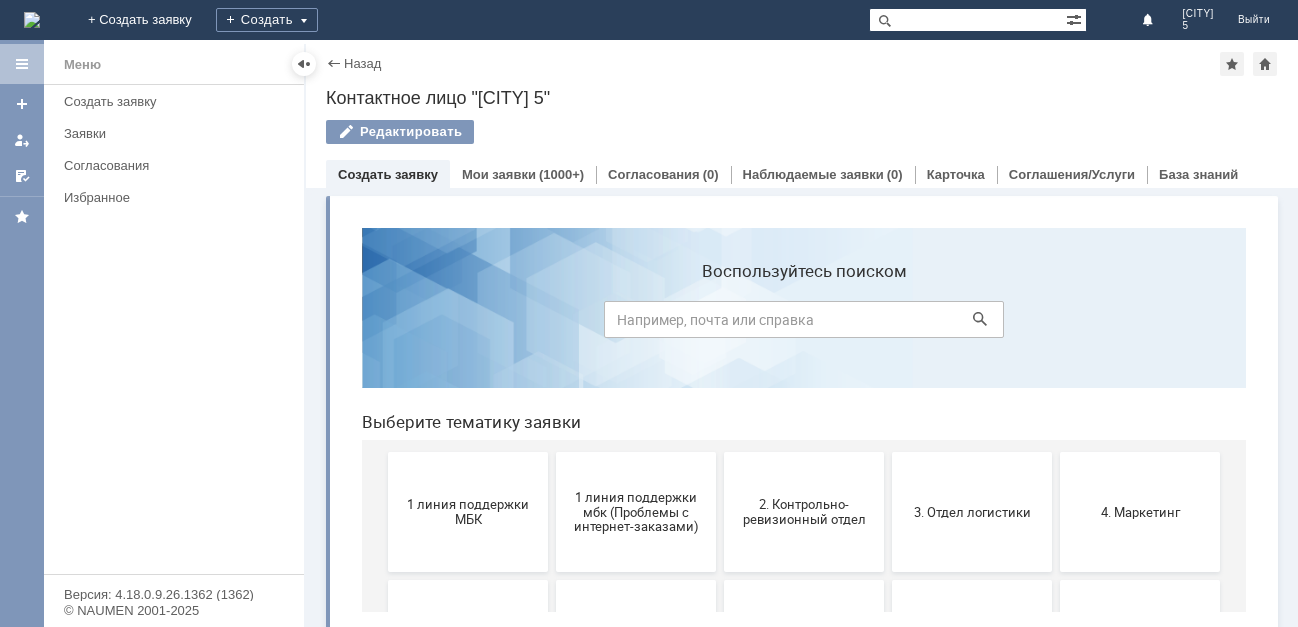 scroll, scrollTop: 0, scrollLeft: 0, axis: both 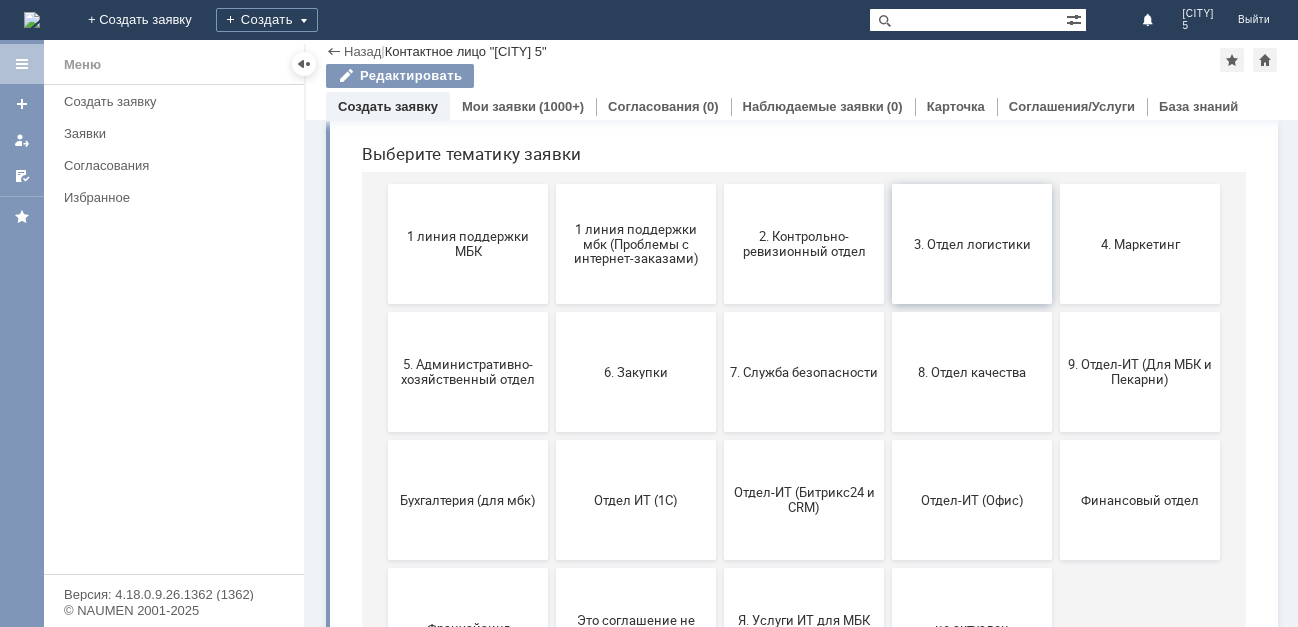 click on "3. Отдел логистики" at bounding box center (972, 243) 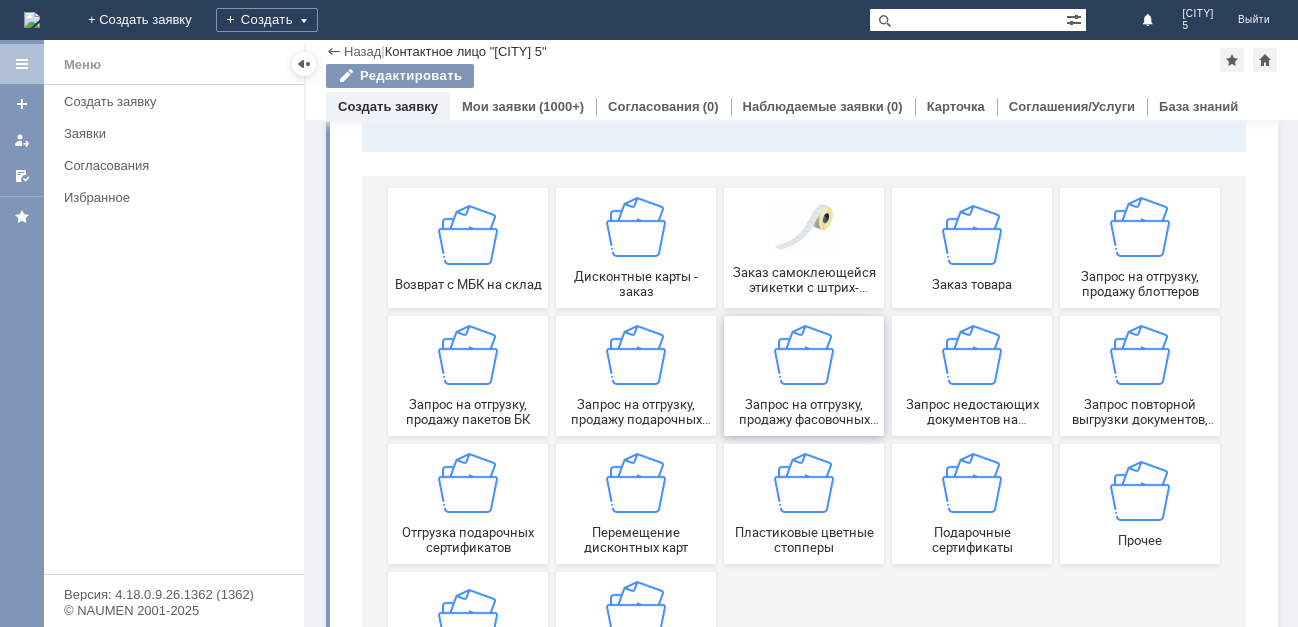 scroll, scrollTop: 200, scrollLeft: 0, axis: vertical 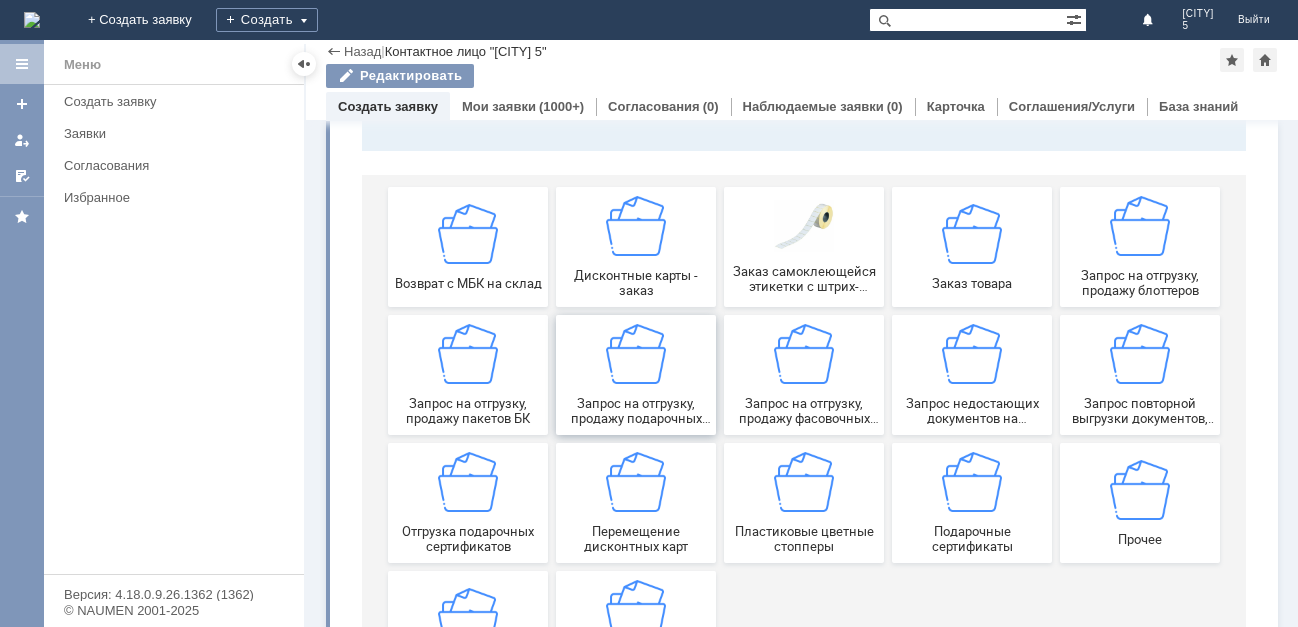 click at bounding box center (636, 354) 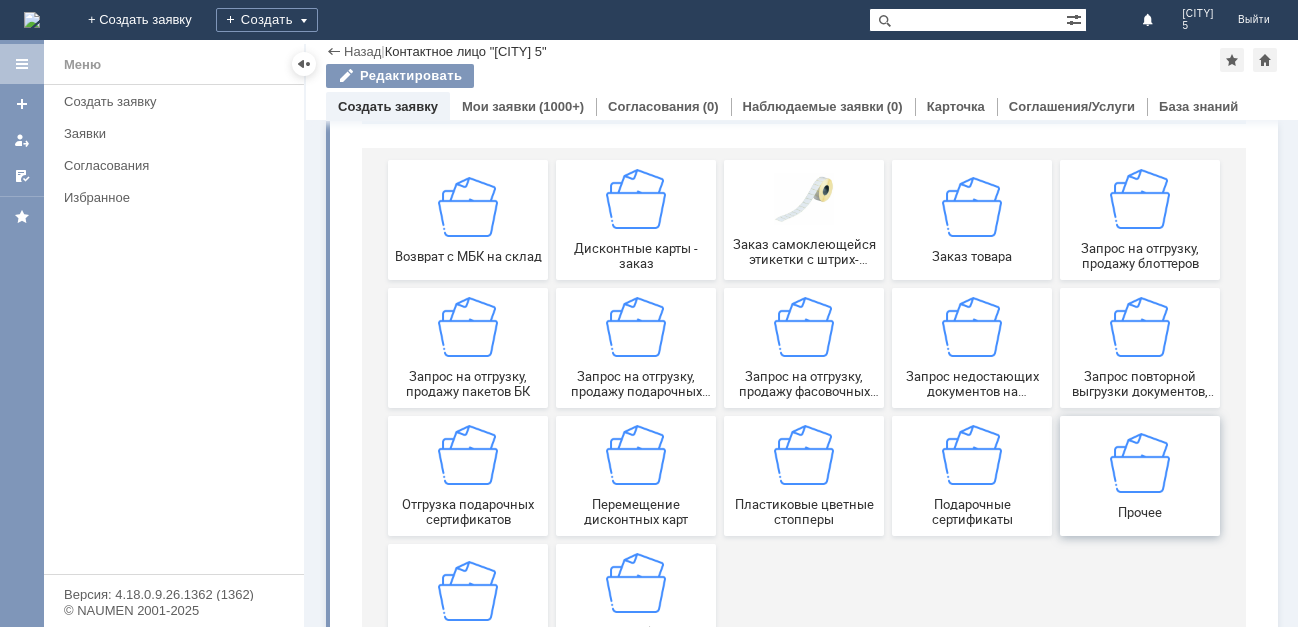 scroll, scrollTop: 200, scrollLeft: 0, axis: vertical 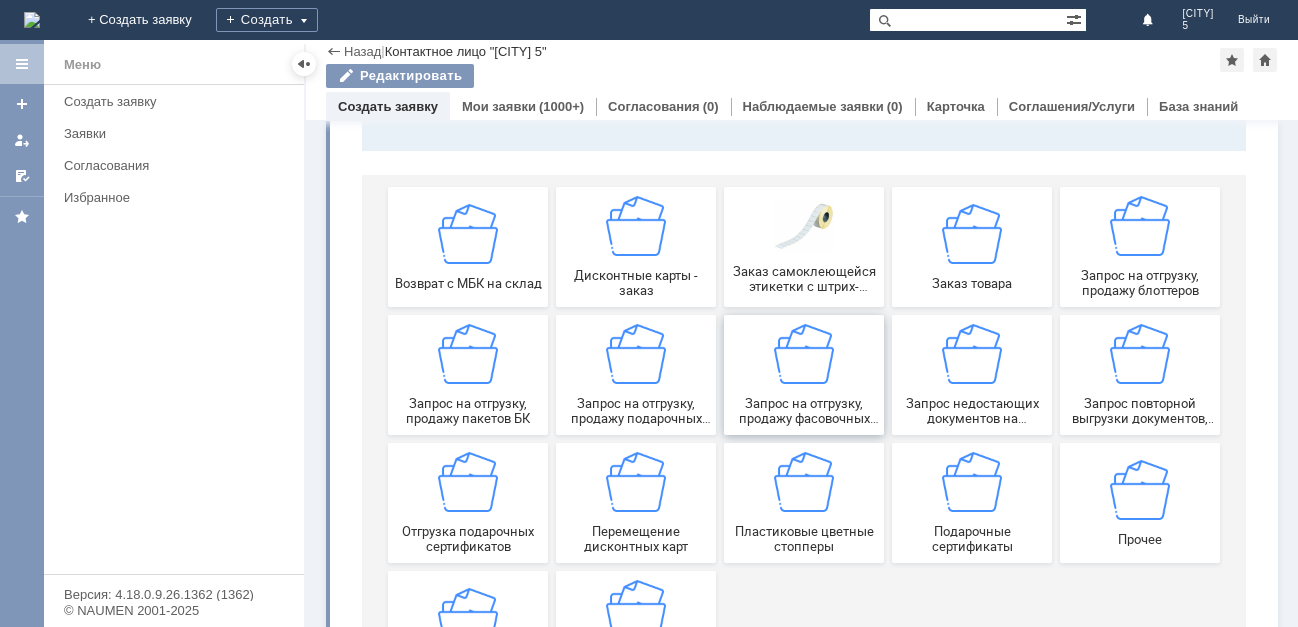 click at bounding box center [804, 354] 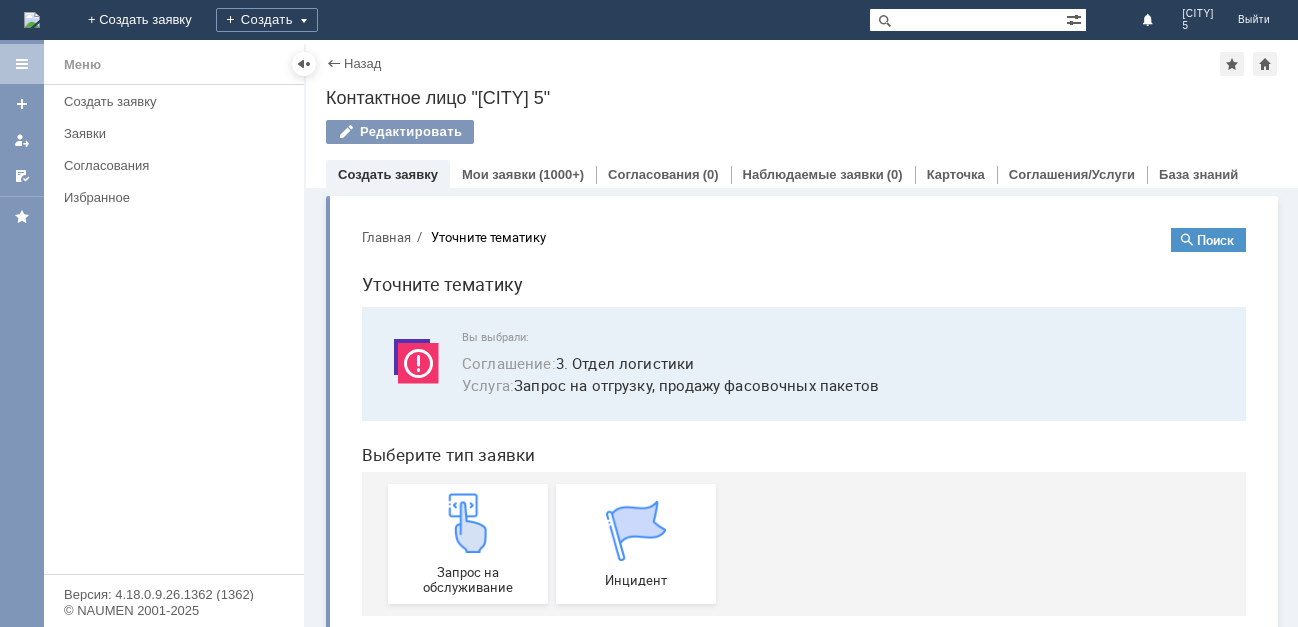 scroll, scrollTop: 32, scrollLeft: 0, axis: vertical 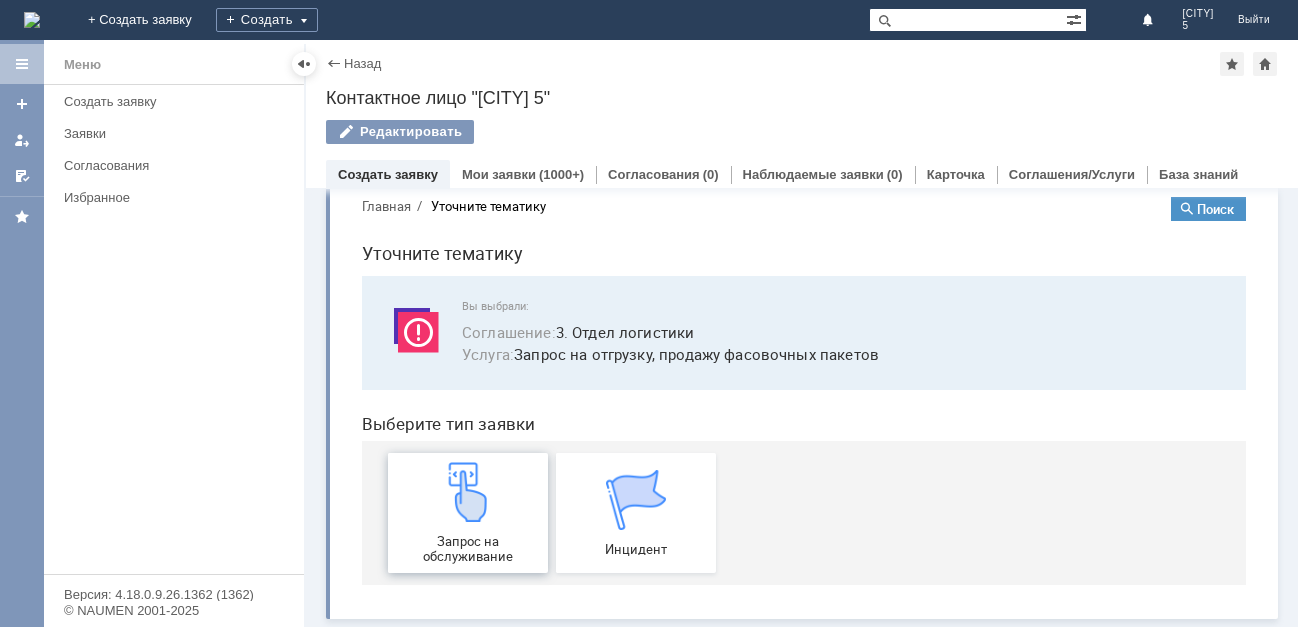 click on "Запрос на обслуживание" at bounding box center [468, 513] 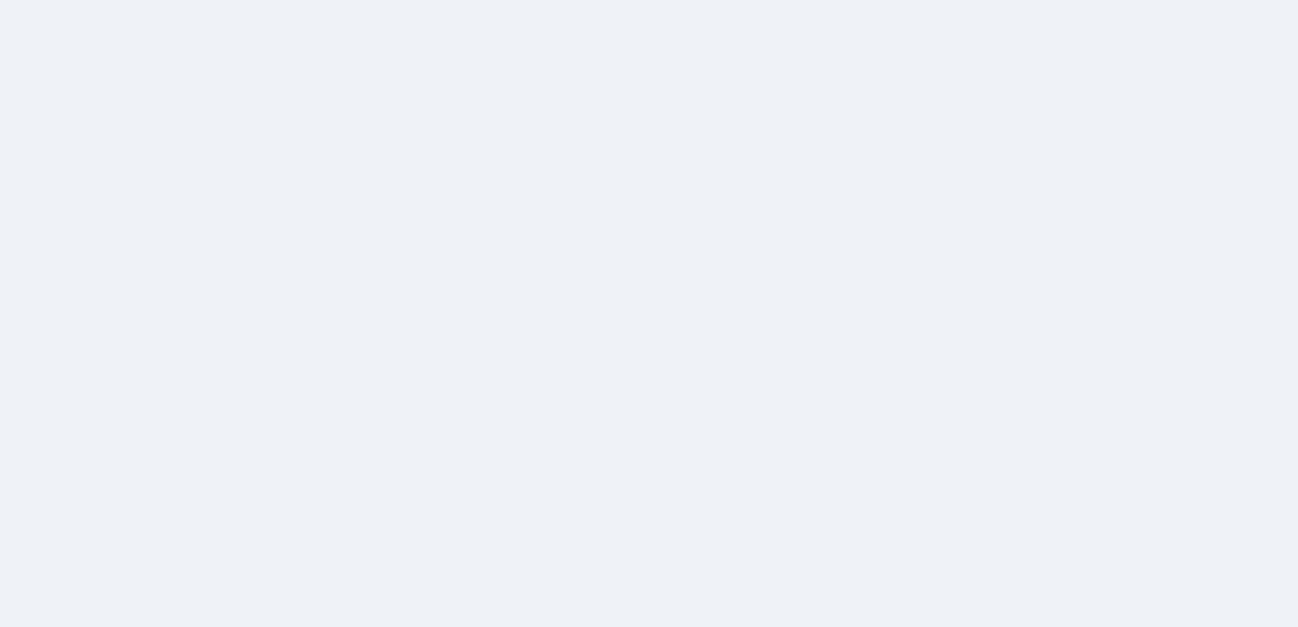 scroll, scrollTop: 0, scrollLeft: 0, axis: both 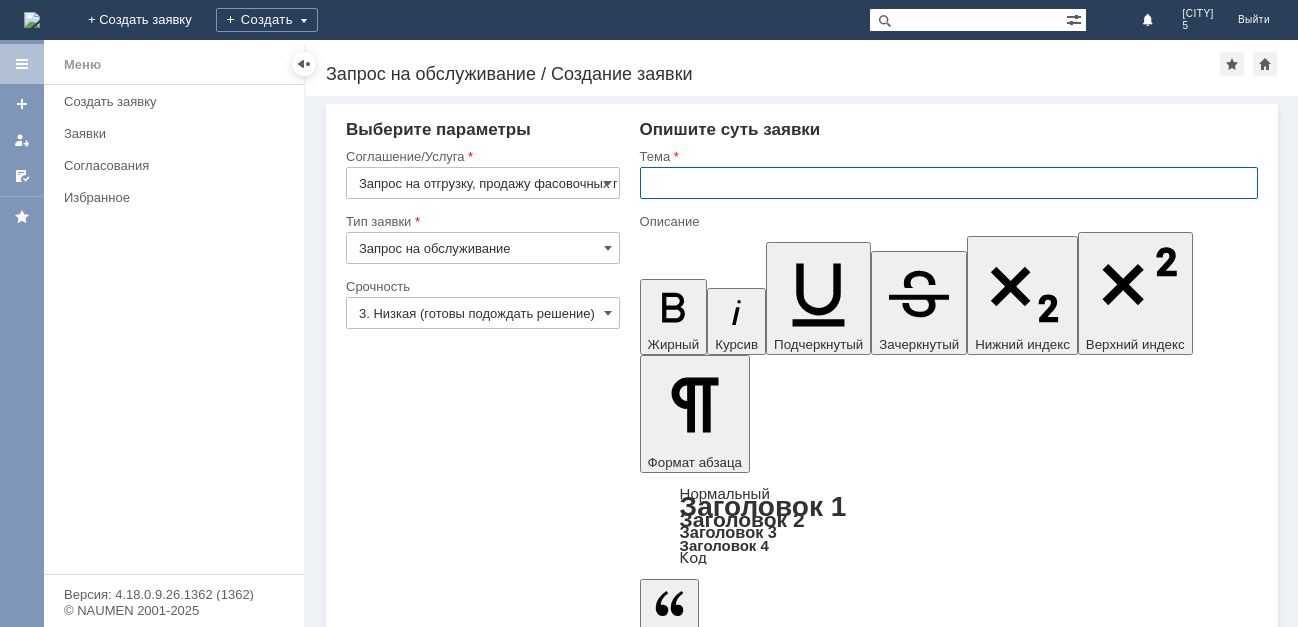 click at bounding box center [949, 183] 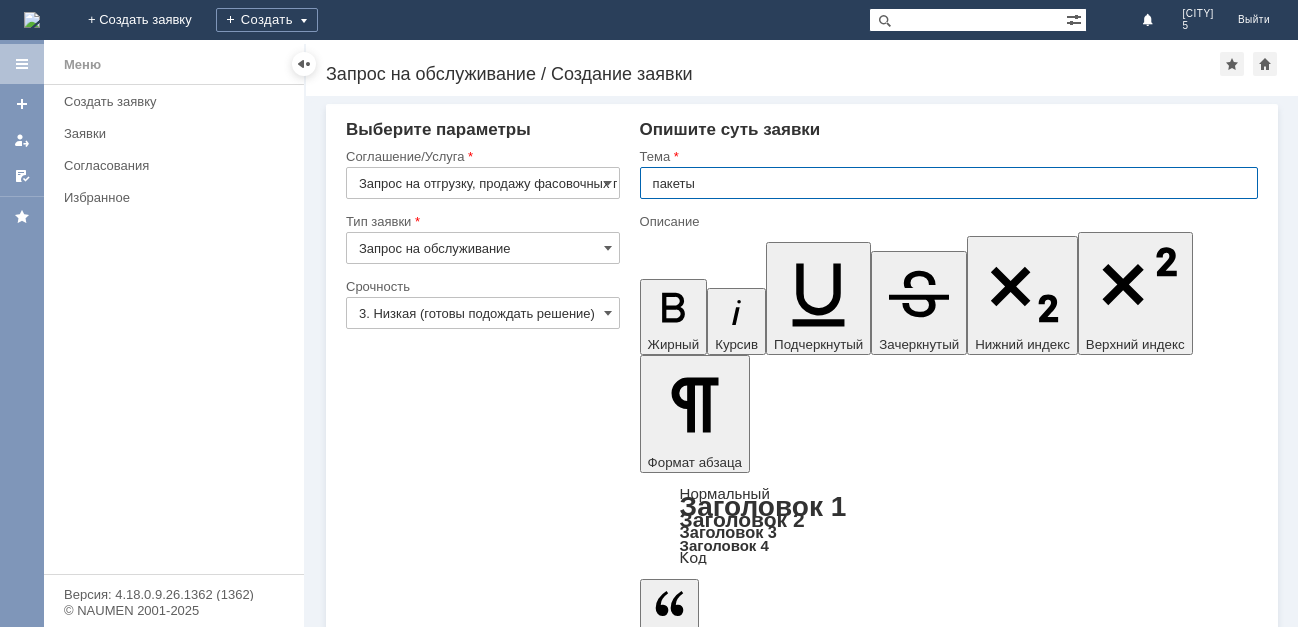 type on "пакеты" 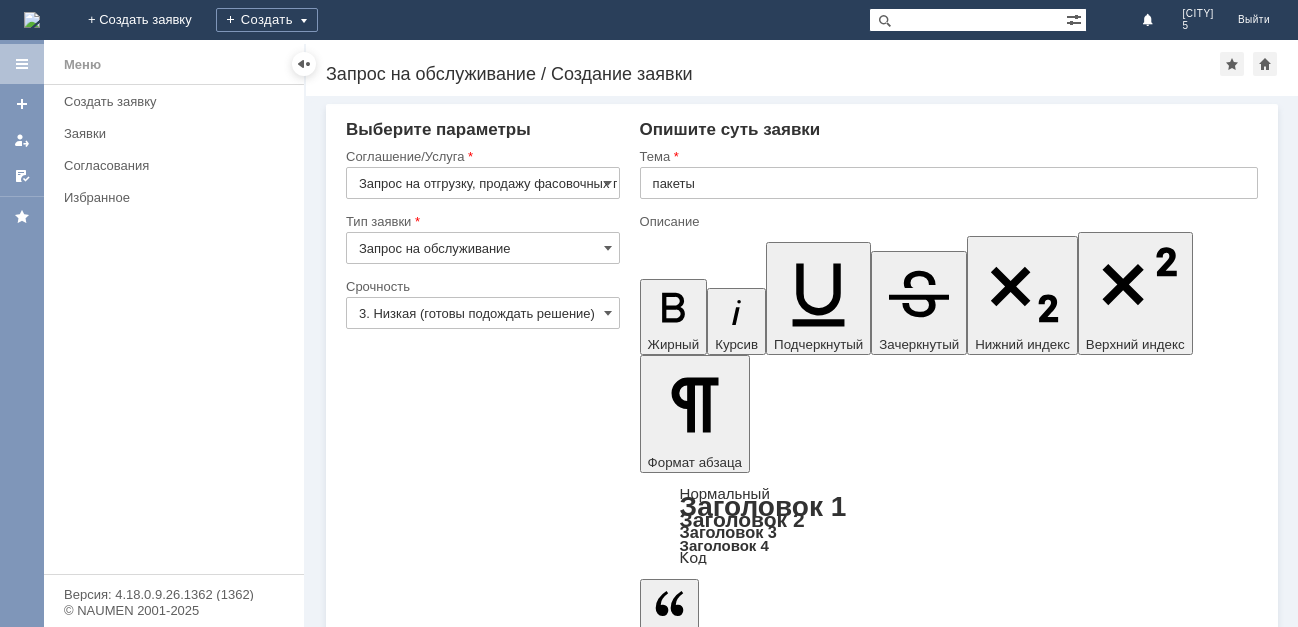type 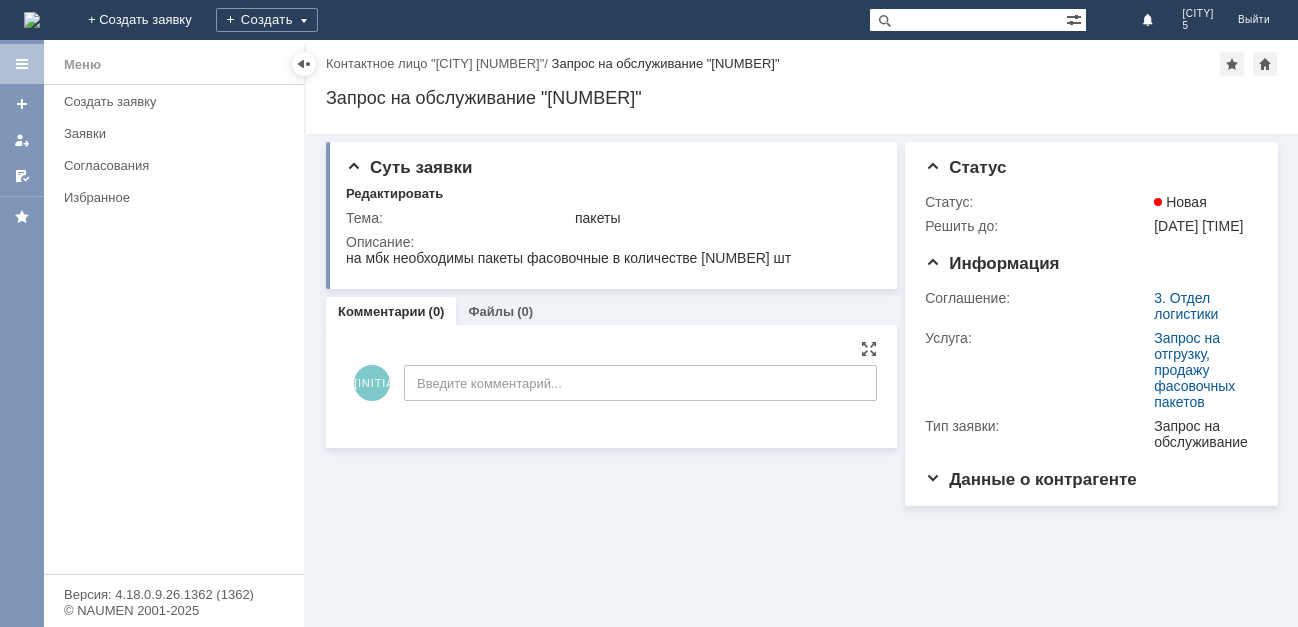 scroll, scrollTop: 0, scrollLeft: 0, axis: both 